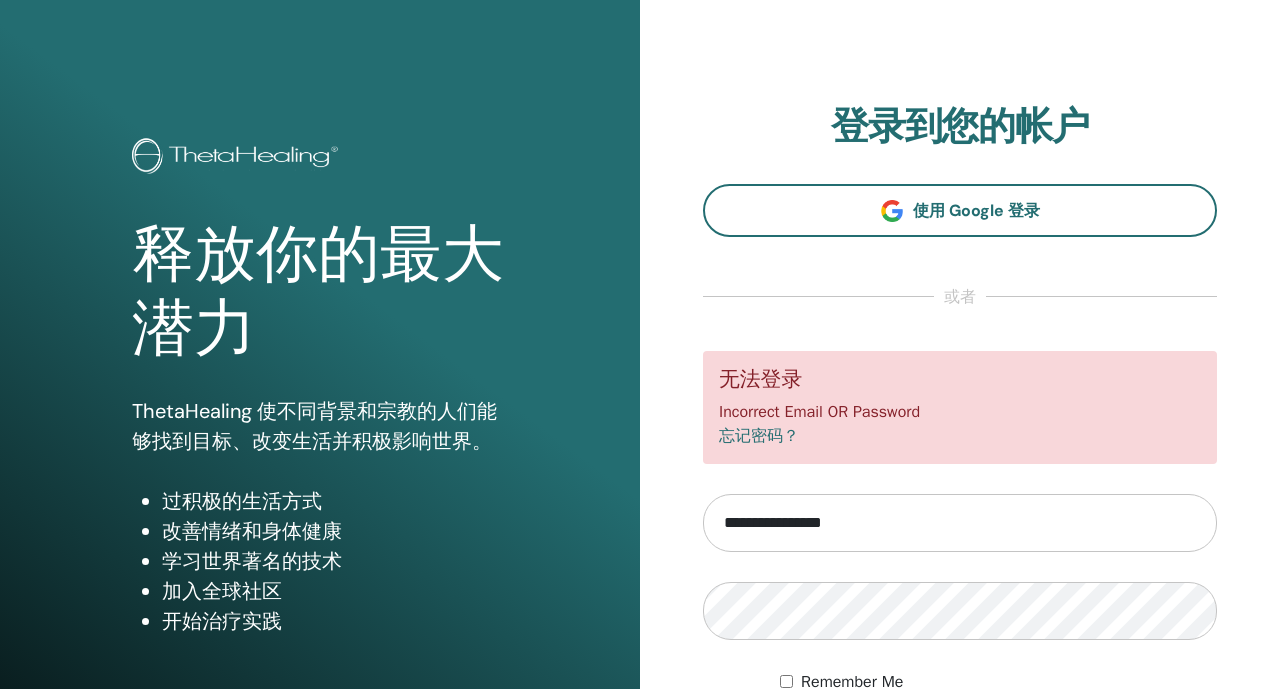 scroll, scrollTop: 0, scrollLeft: 0, axis: both 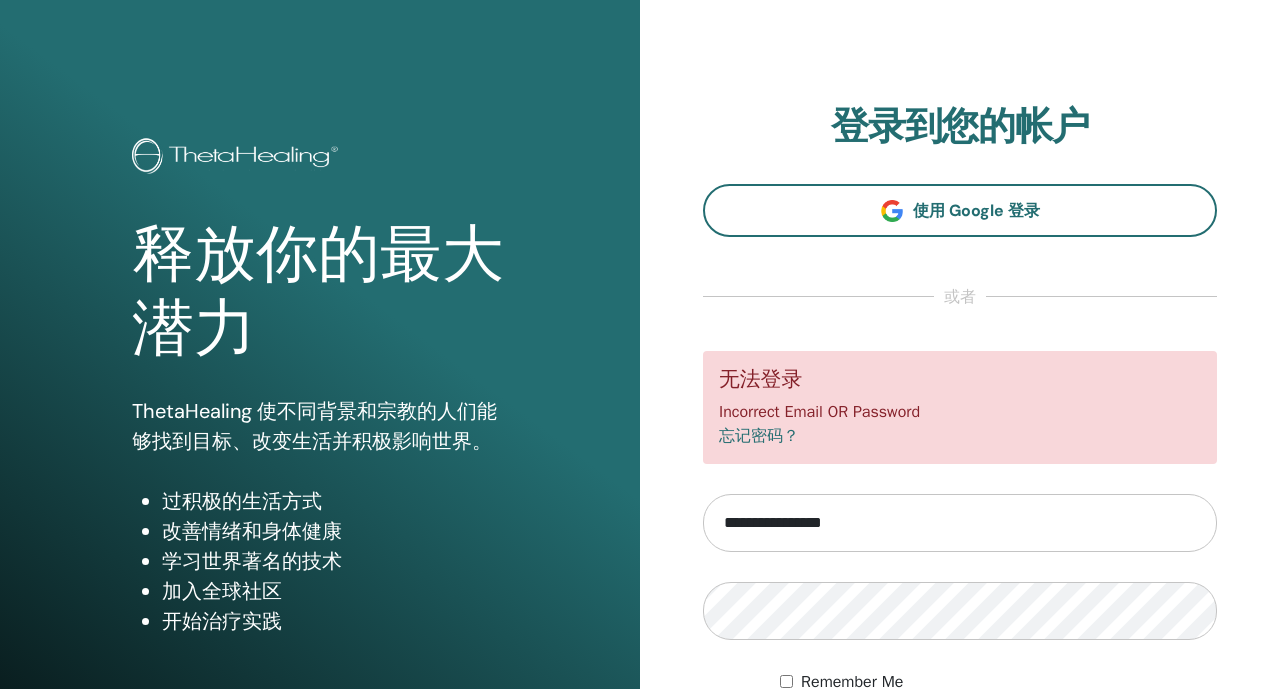 click on "**********" at bounding box center [960, 523] 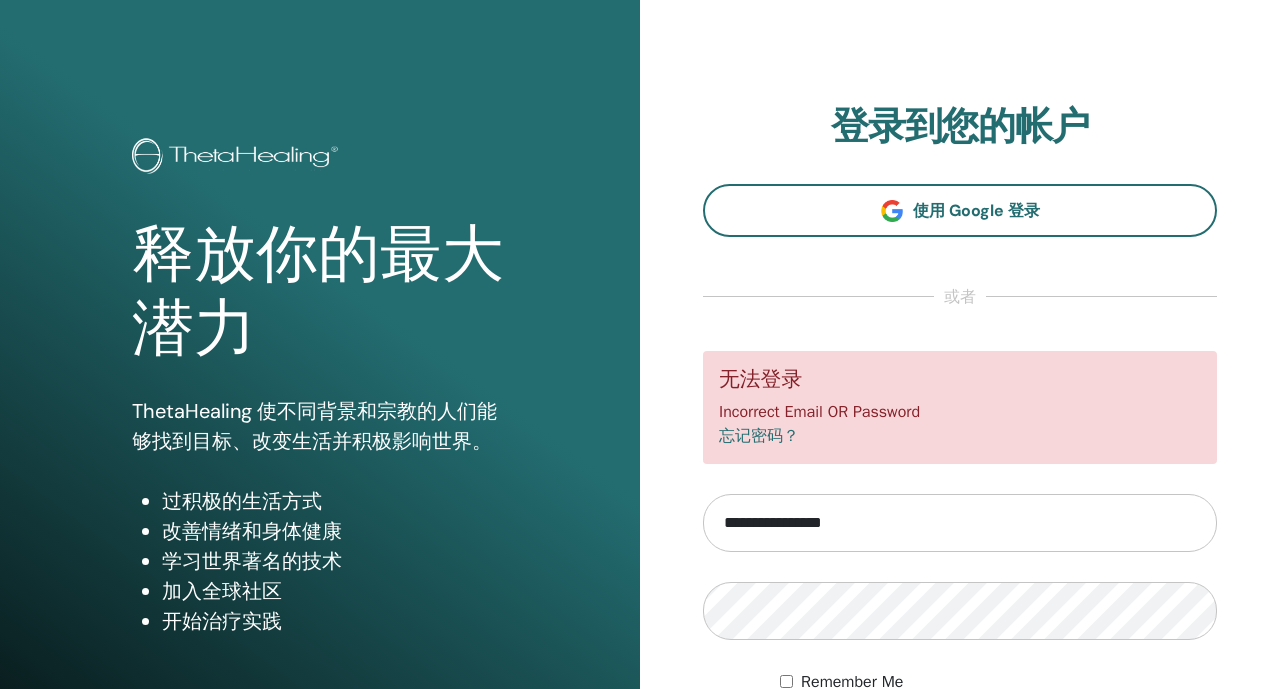 type on "**********" 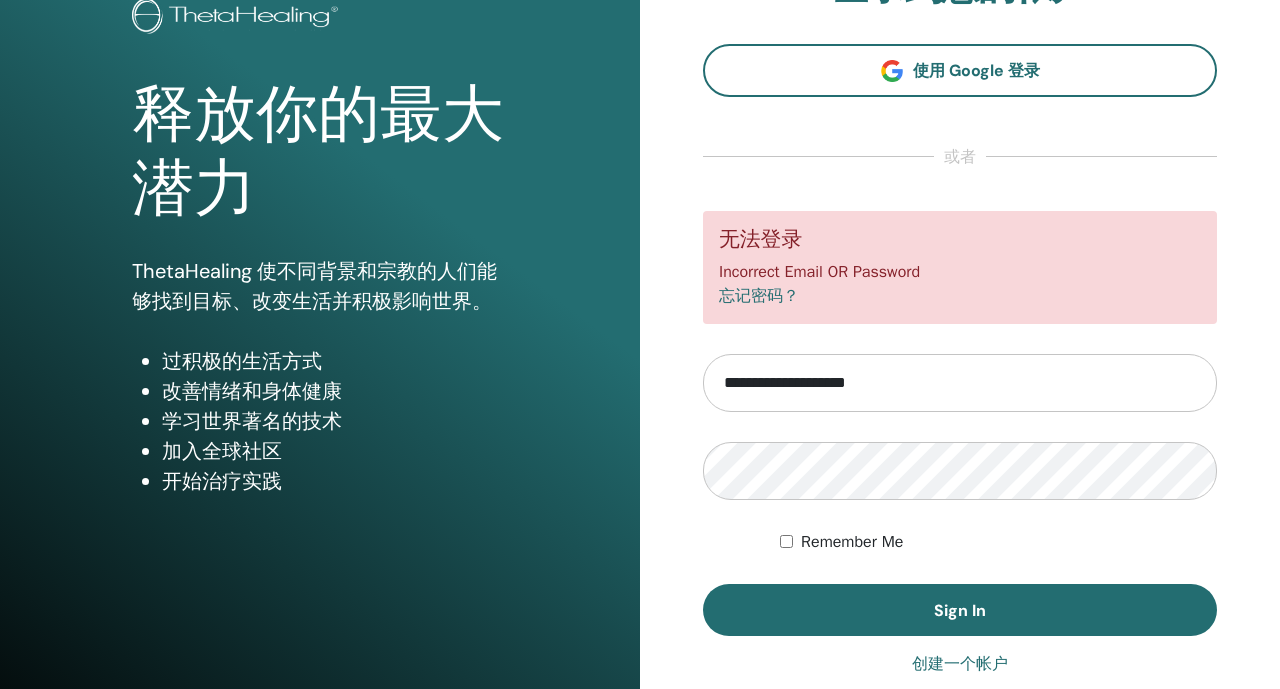scroll, scrollTop: 146, scrollLeft: 0, axis: vertical 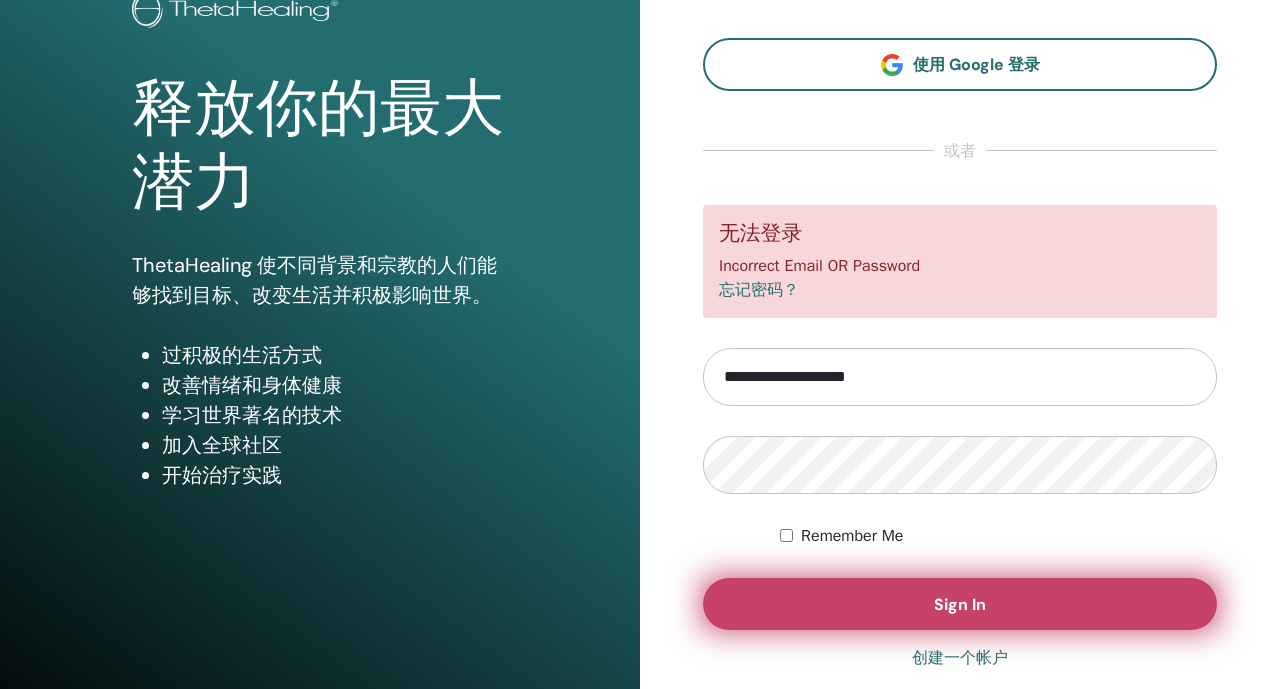click on "Sign In" at bounding box center (960, 604) 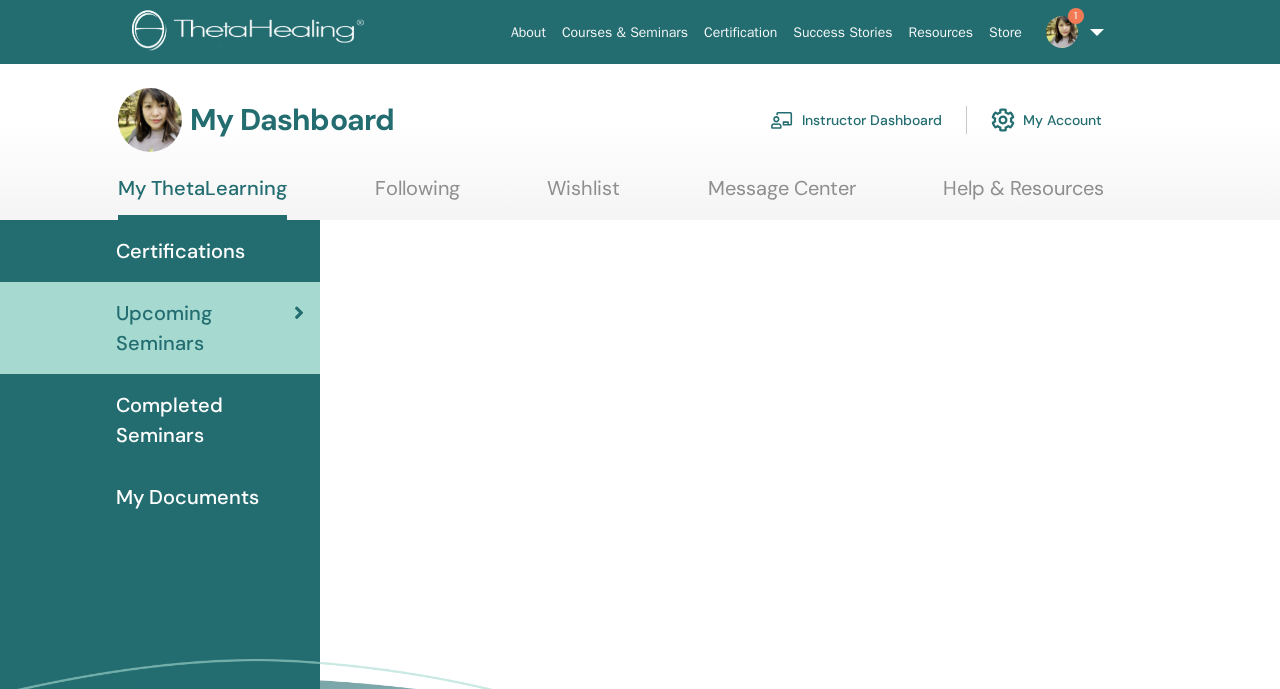 click on "Instructor Dashboard" at bounding box center [856, 120] 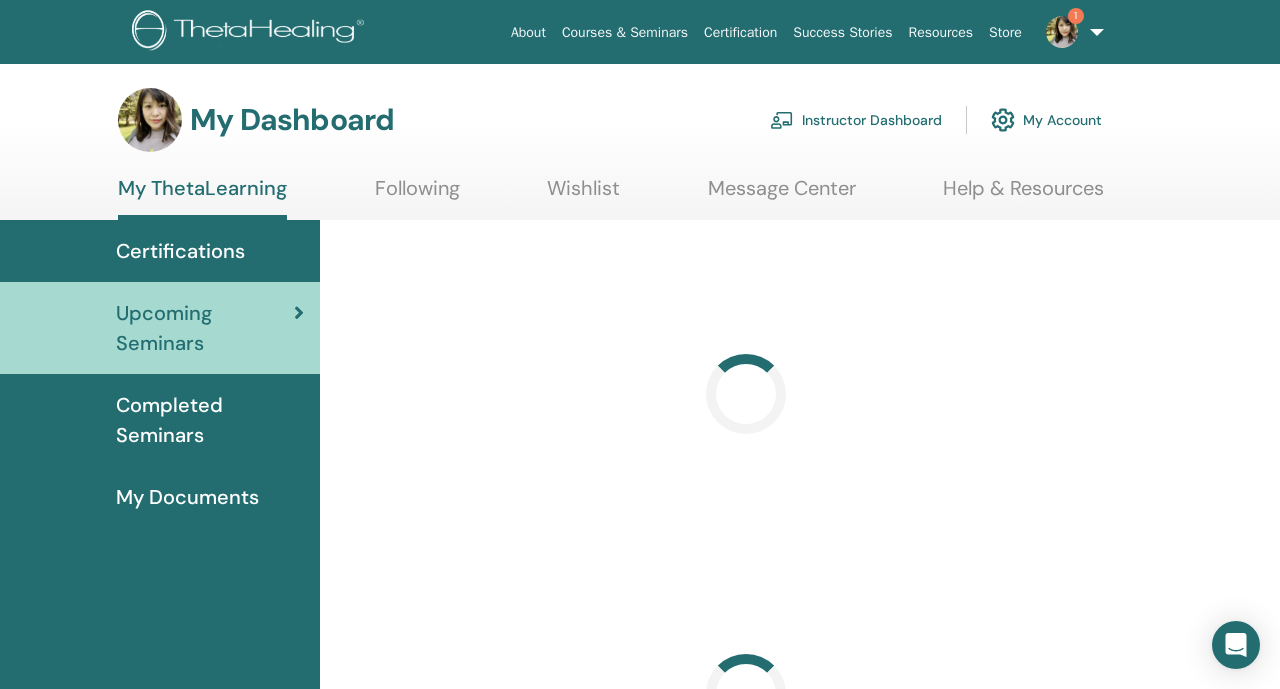 scroll, scrollTop: 0, scrollLeft: 0, axis: both 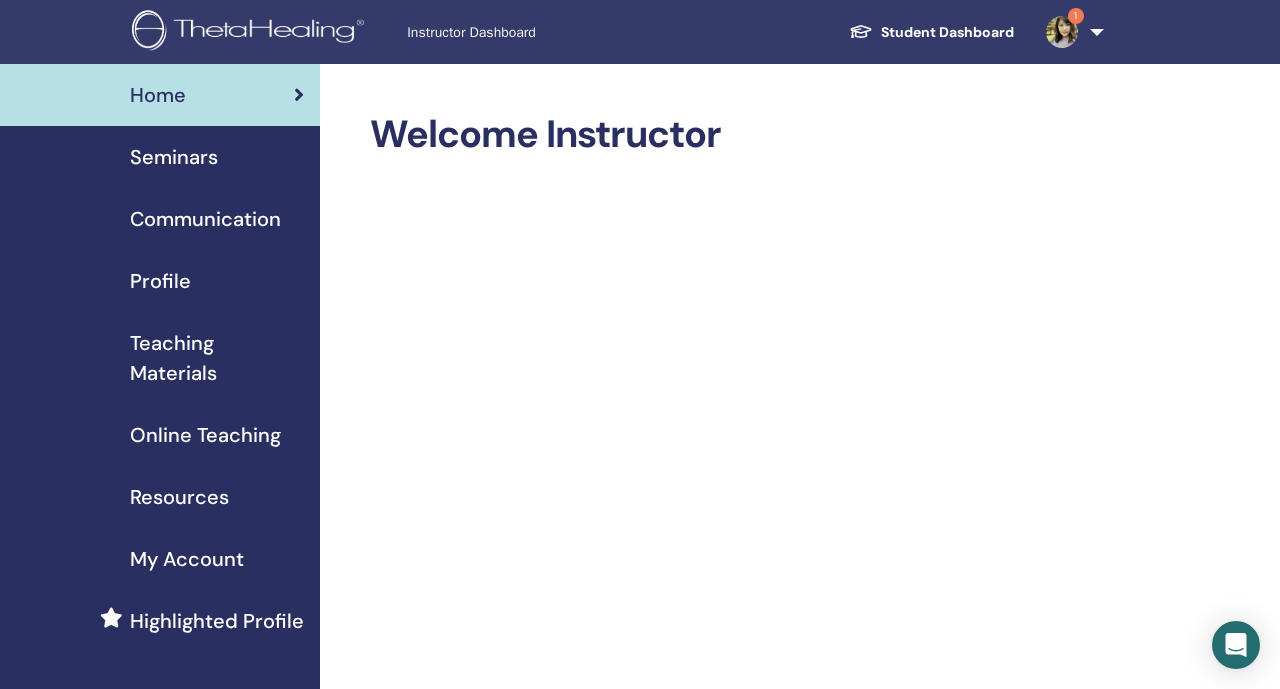 click on "Seminars" at bounding box center [174, 157] 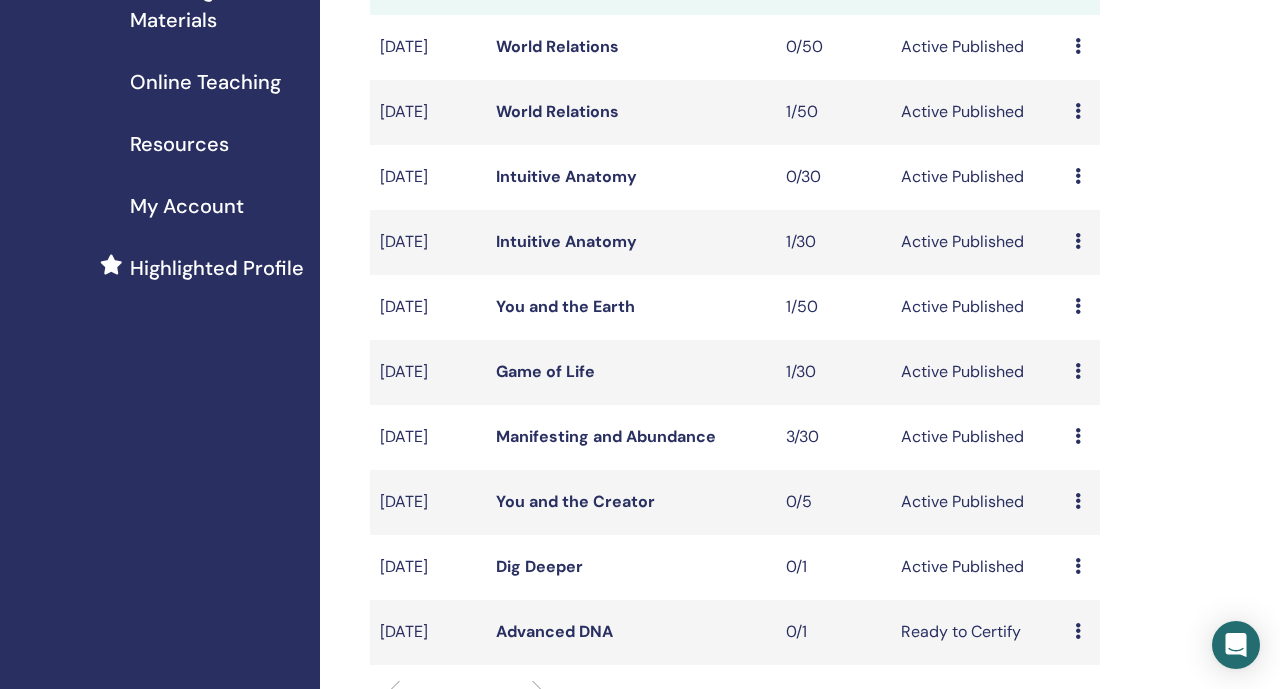 scroll, scrollTop: 355, scrollLeft: 0, axis: vertical 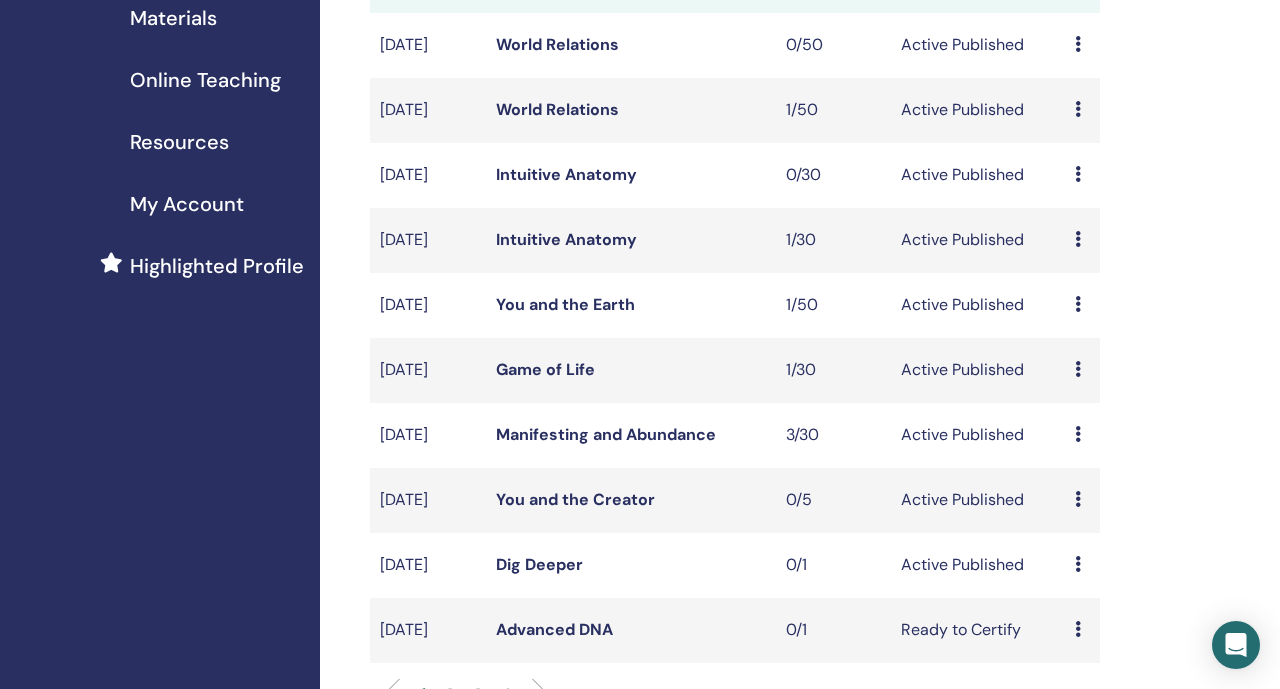 click on "Manifesting and Abundance" at bounding box center [606, 434] 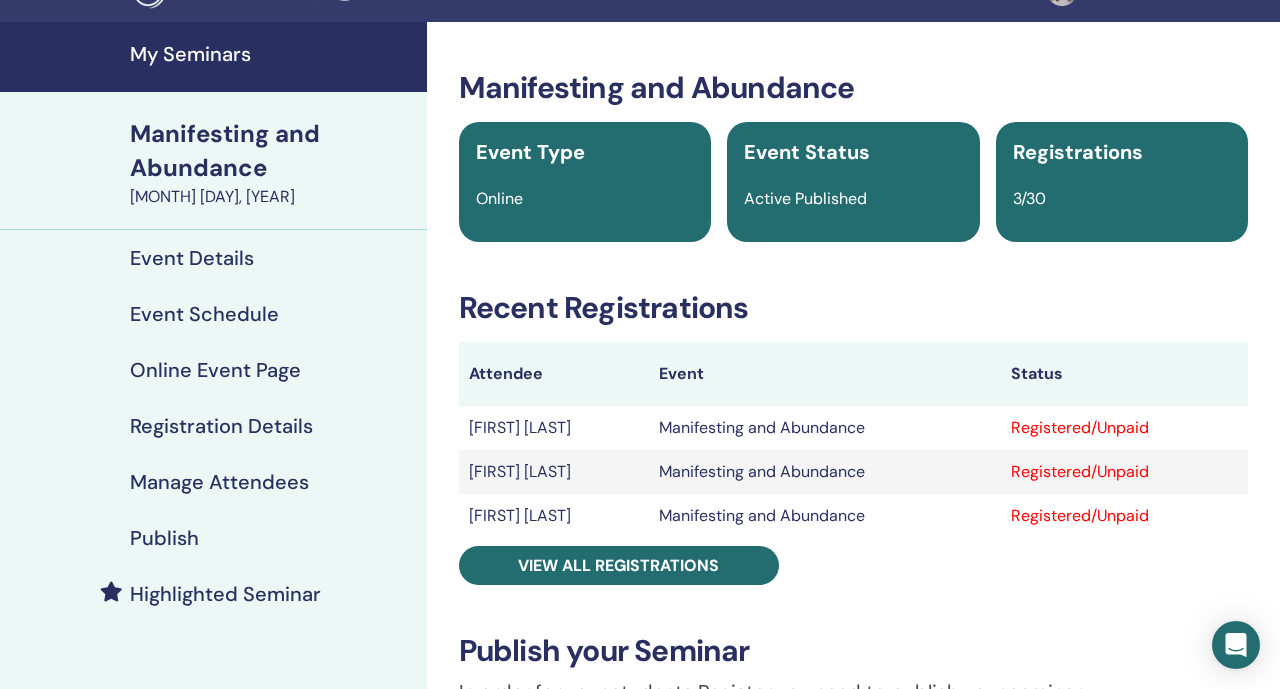 scroll, scrollTop: 51, scrollLeft: 0, axis: vertical 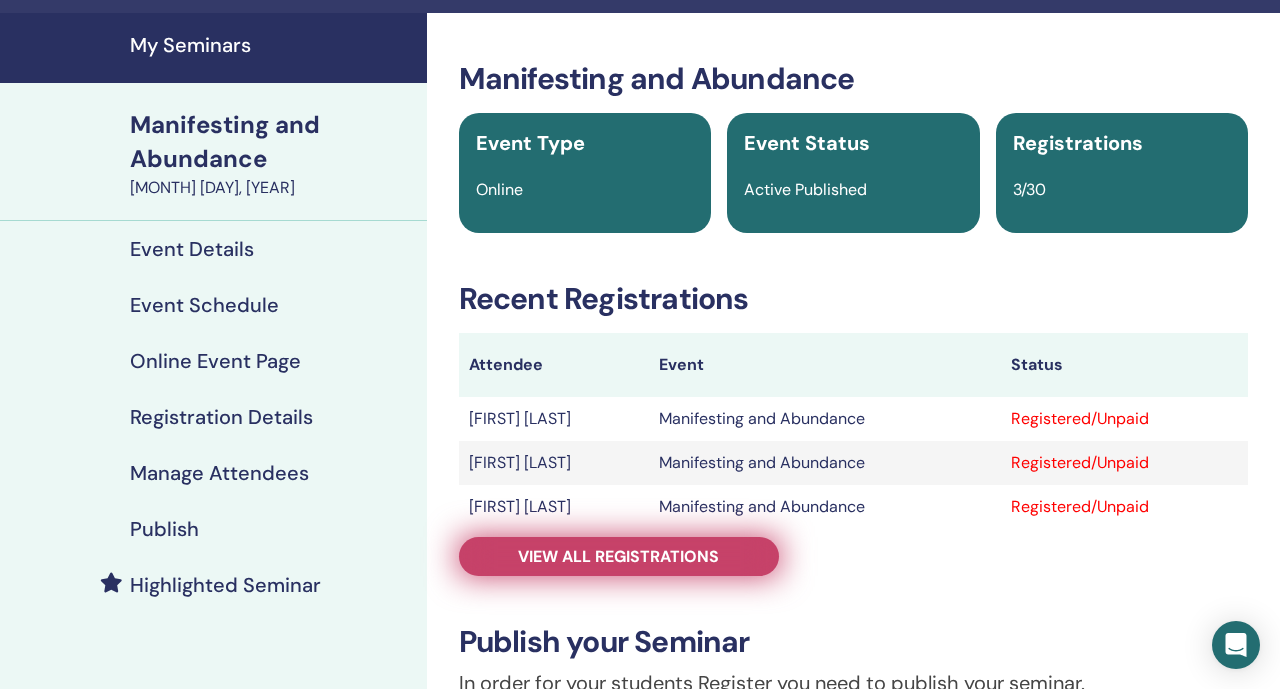 click on "View all registrations" at bounding box center (618, 556) 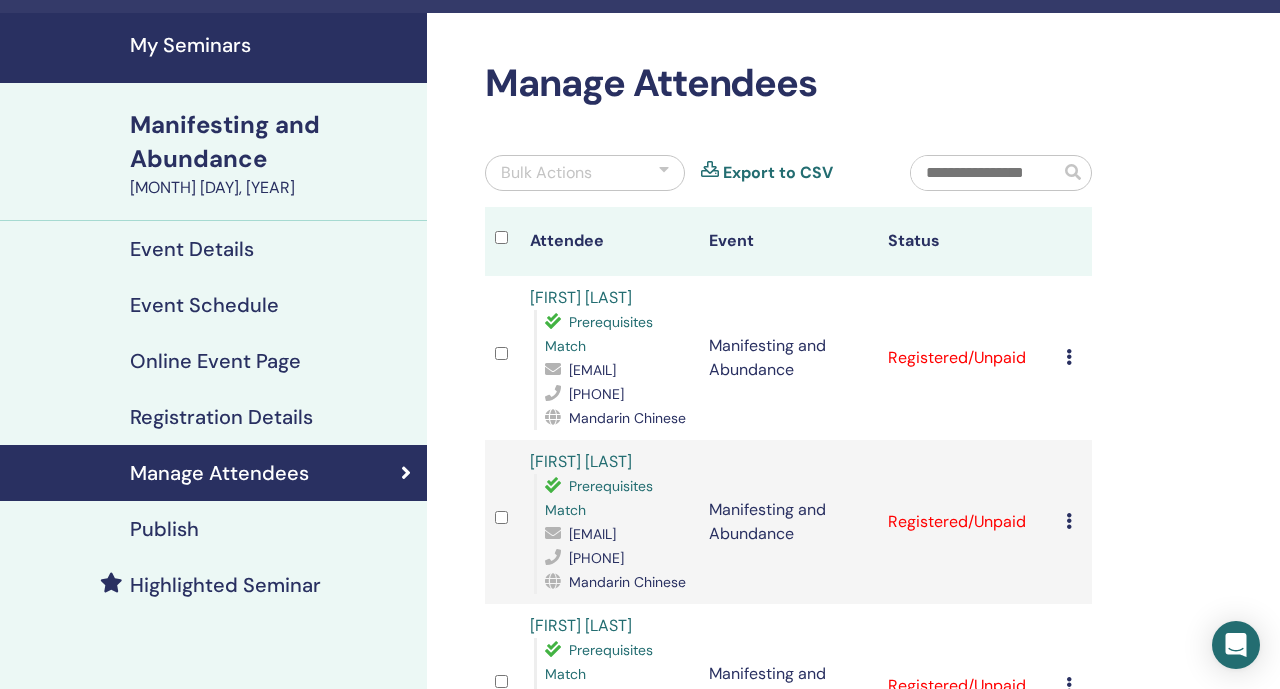 scroll, scrollTop: 161, scrollLeft: 0, axis: vertical 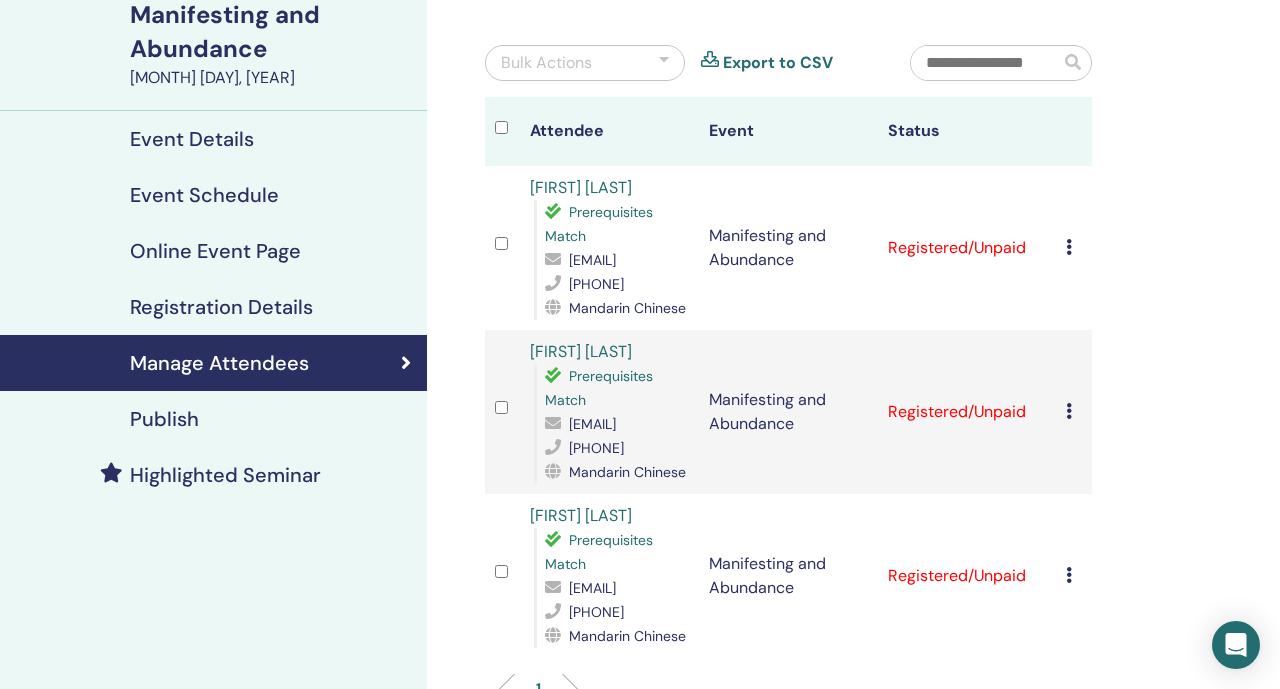 click on "Registration Details" at bounding box center (221, 307) 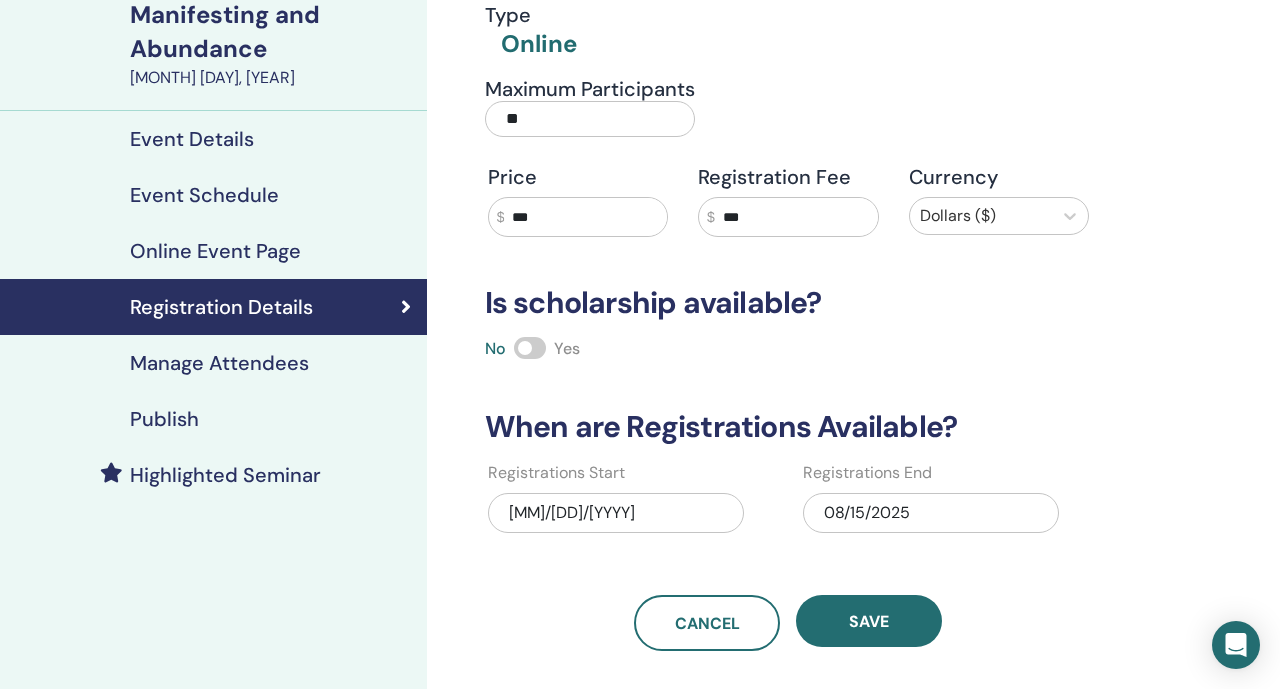 click on "Manage Attendees" at bounding box center (213, 363) 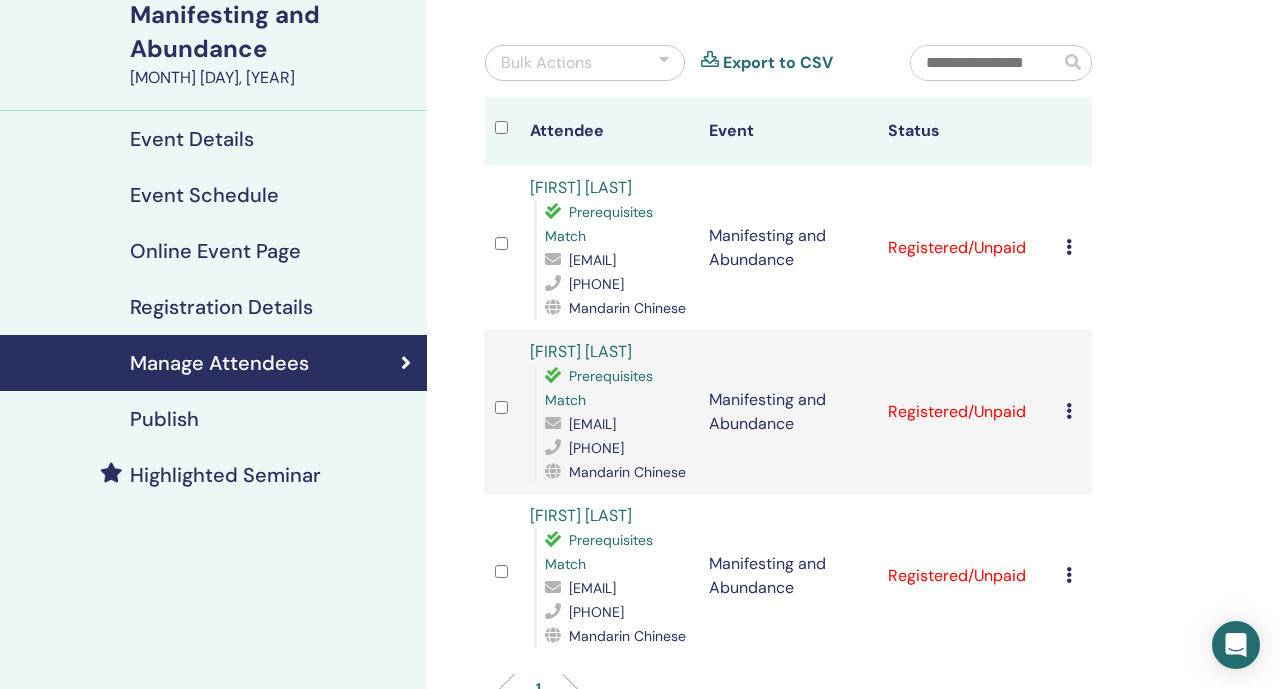 scroll, scrollTop: 0, scrollLeft: 0, axis: both 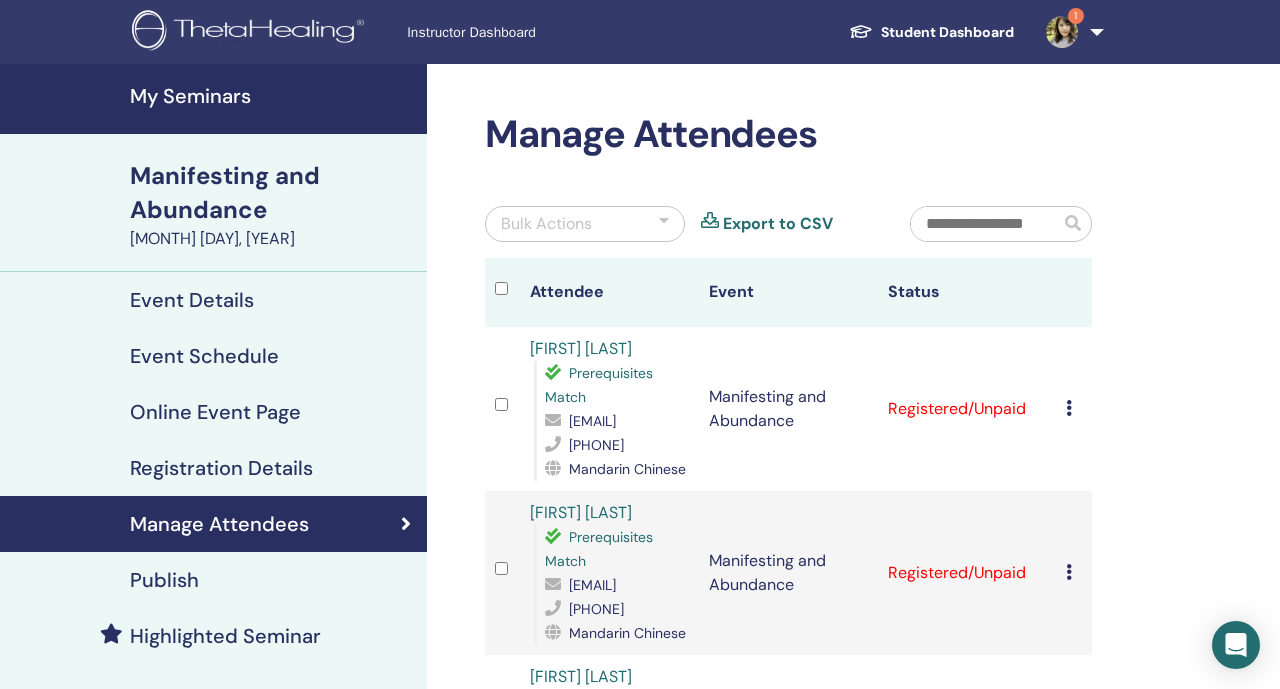 click on "1" at bounding box center (1071, 32) 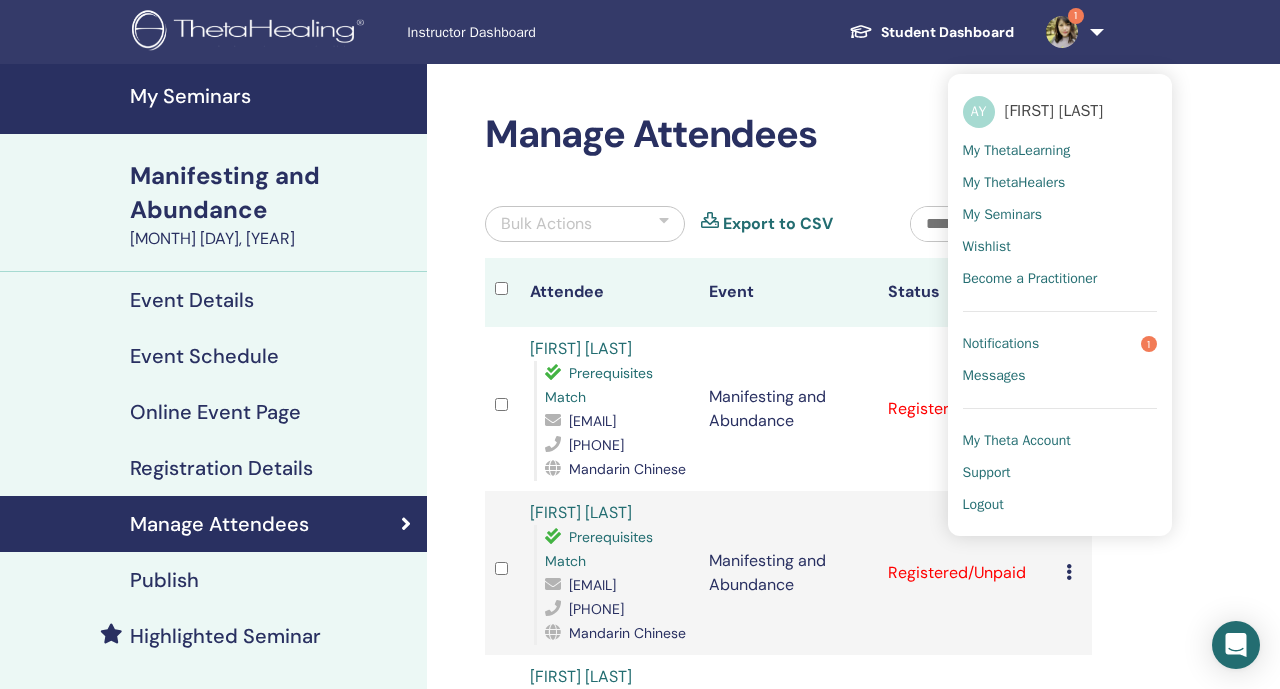 click on "Notifications 1" at bounding box center [1060, 344] 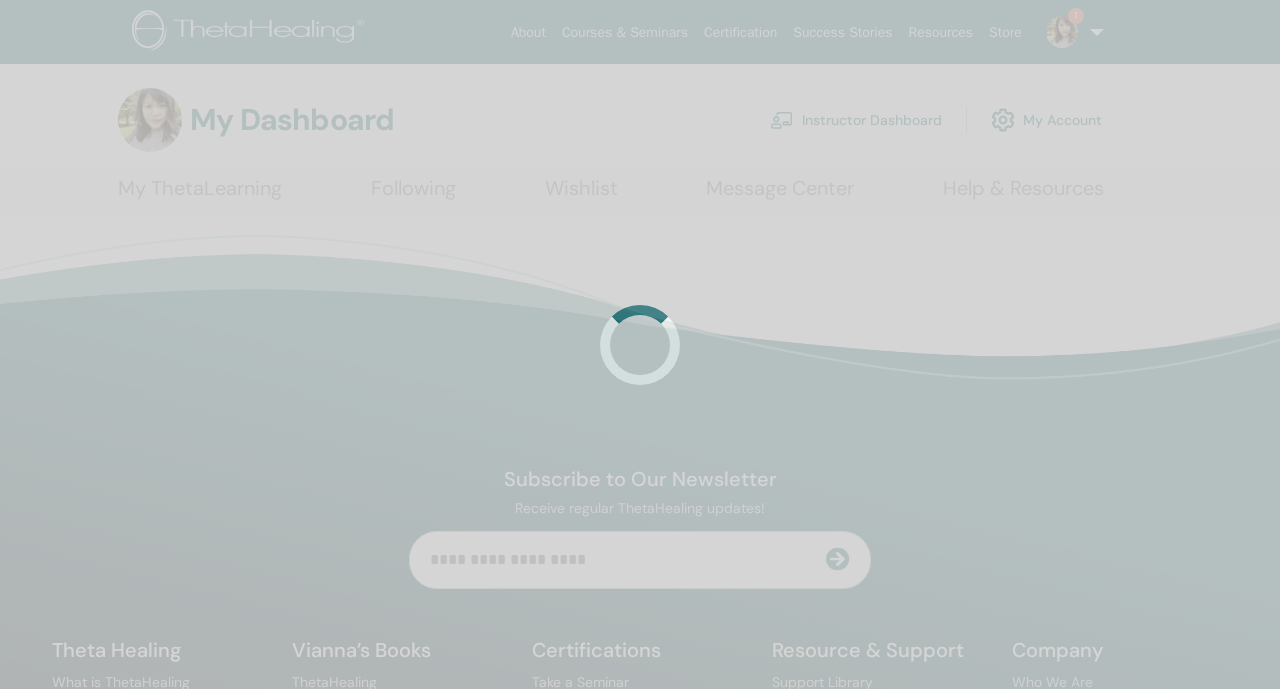 scroll, scrollTop: 0, scrollLeft: 0, axis: both 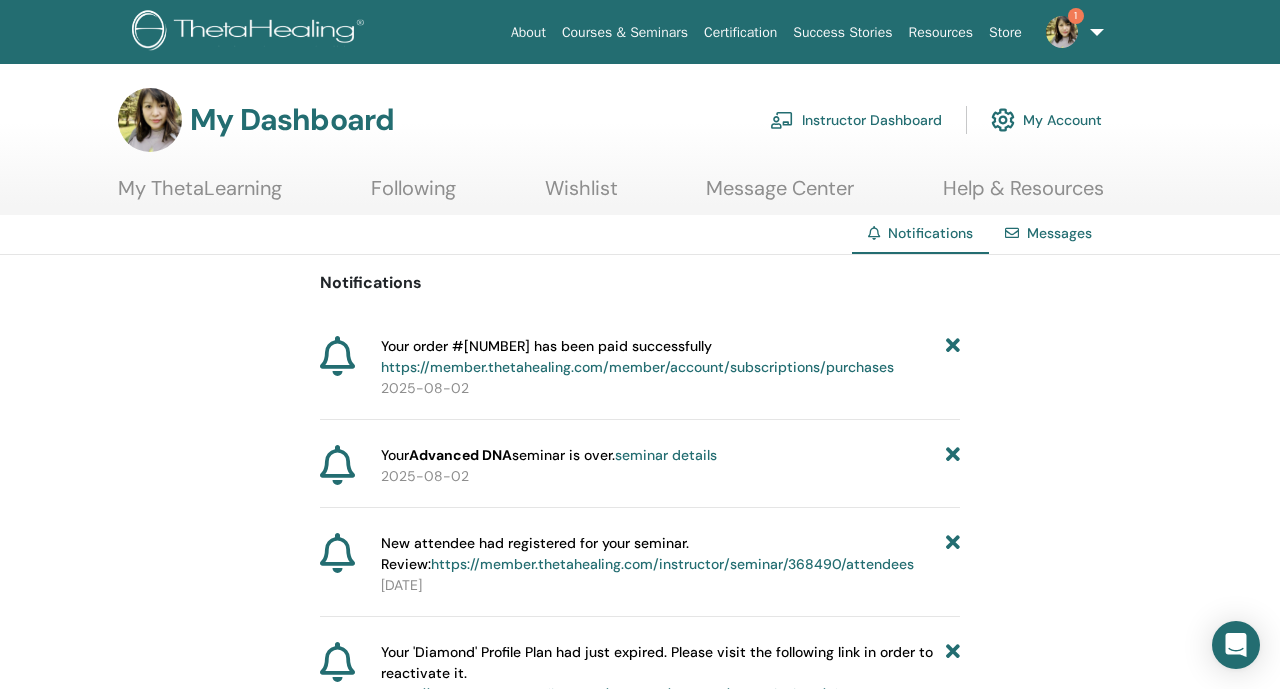 click on "1" at bounding box center (1071, 32) 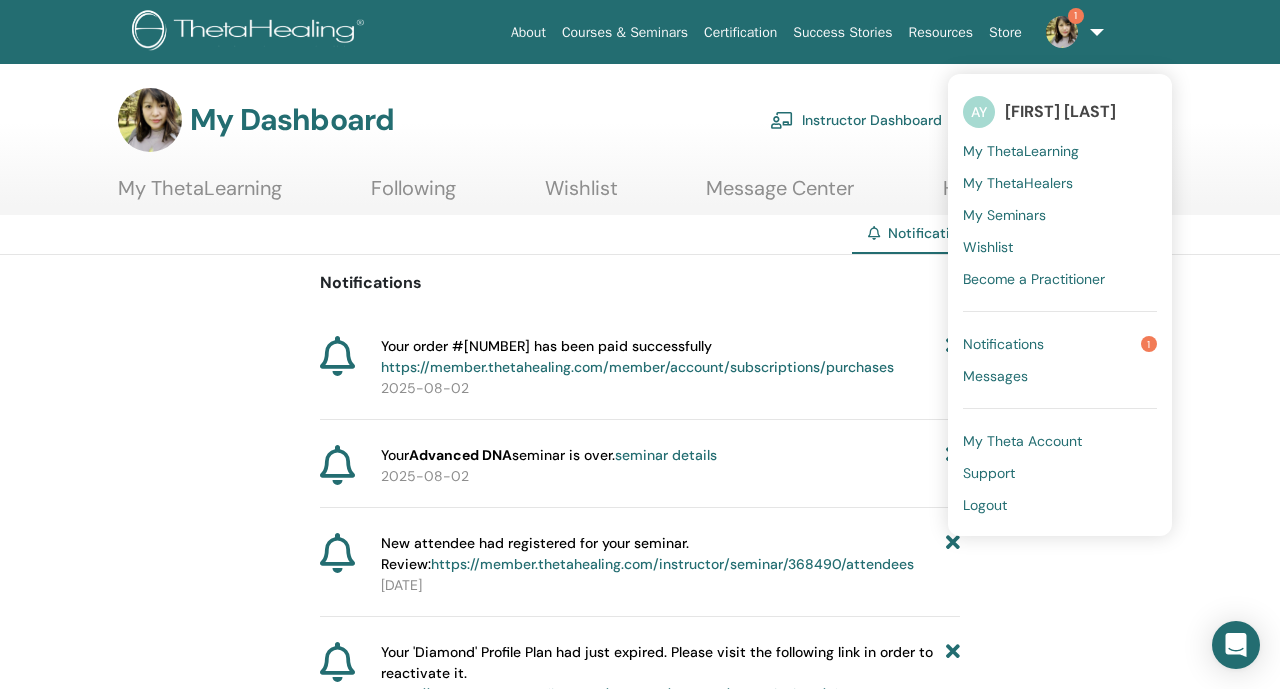 click on "Notifications 1" at bounding box center (1060, 344) 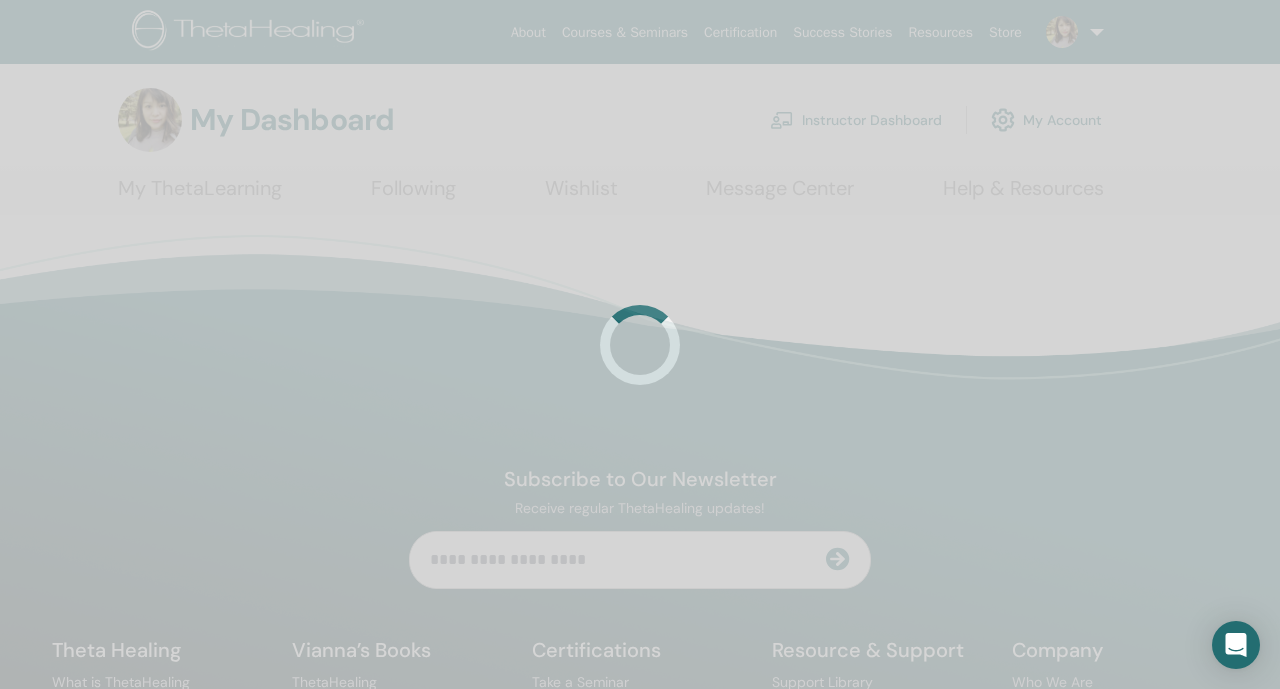 scroll, scrollTop: 0, scrollLeft: 0, axis: both 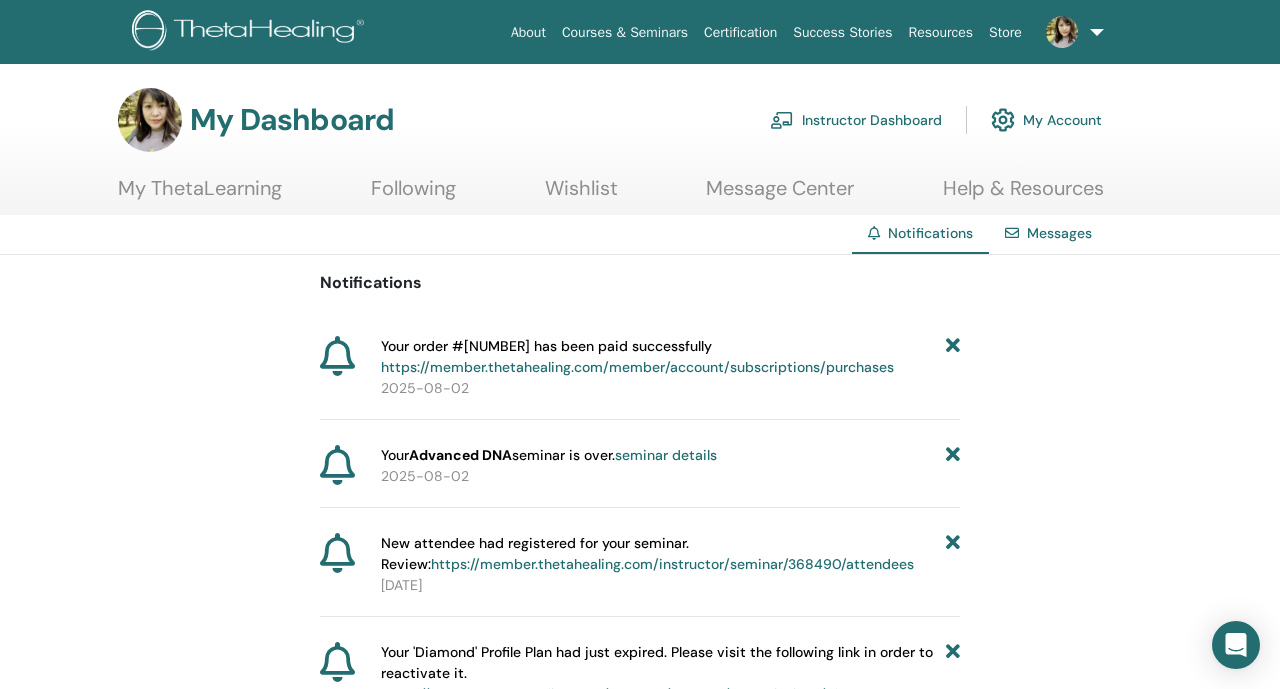 click at bounding box center (1071, 32) 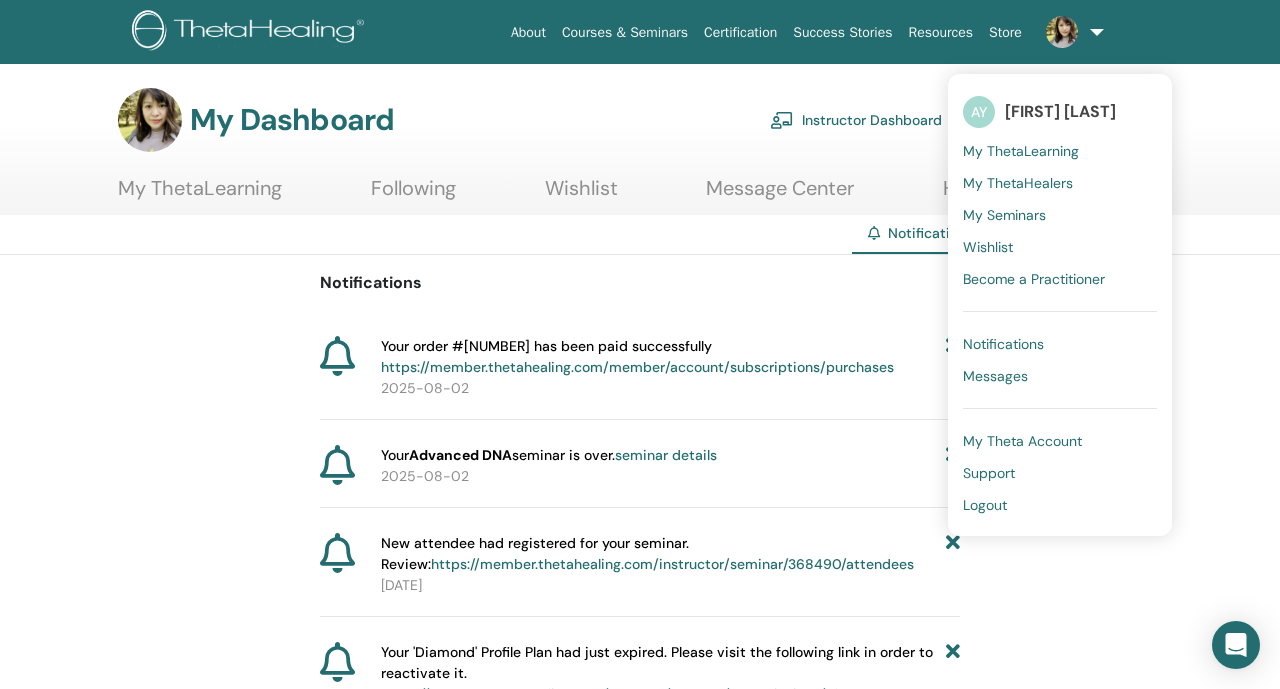 click on "Logout" at bounding box center (985, 505) 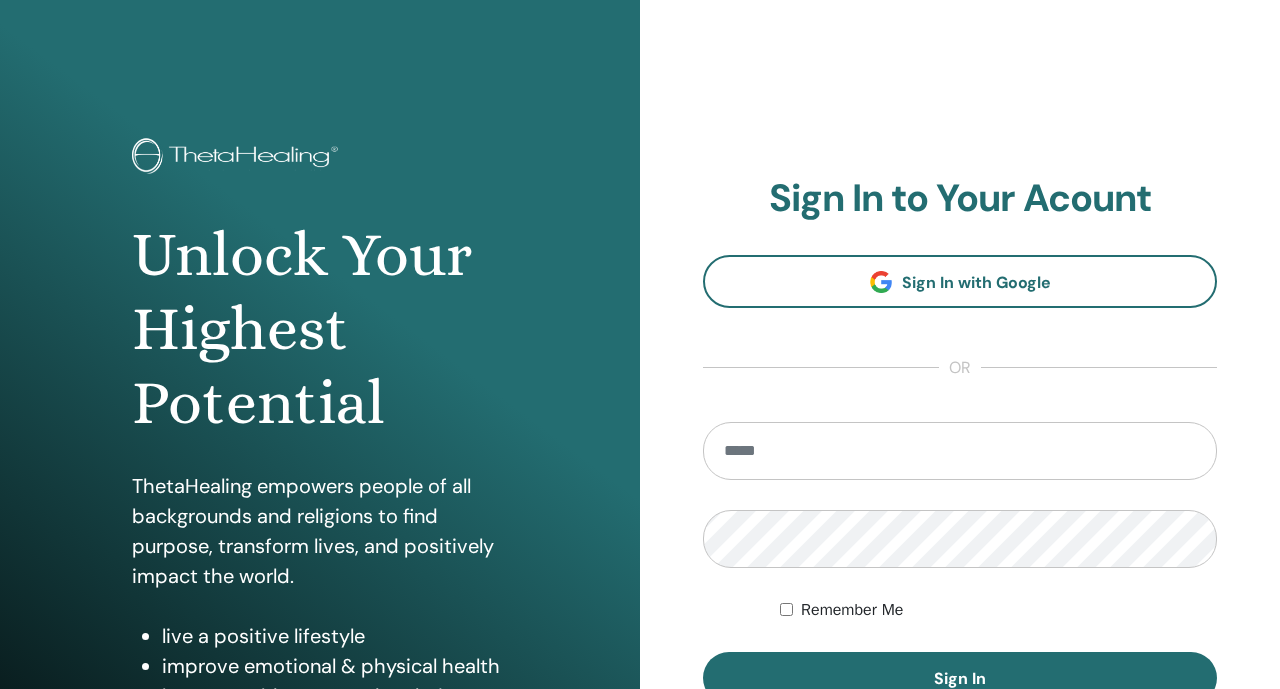 scroll, scrollTop: 0, scrollLeft: 0, axis: both 